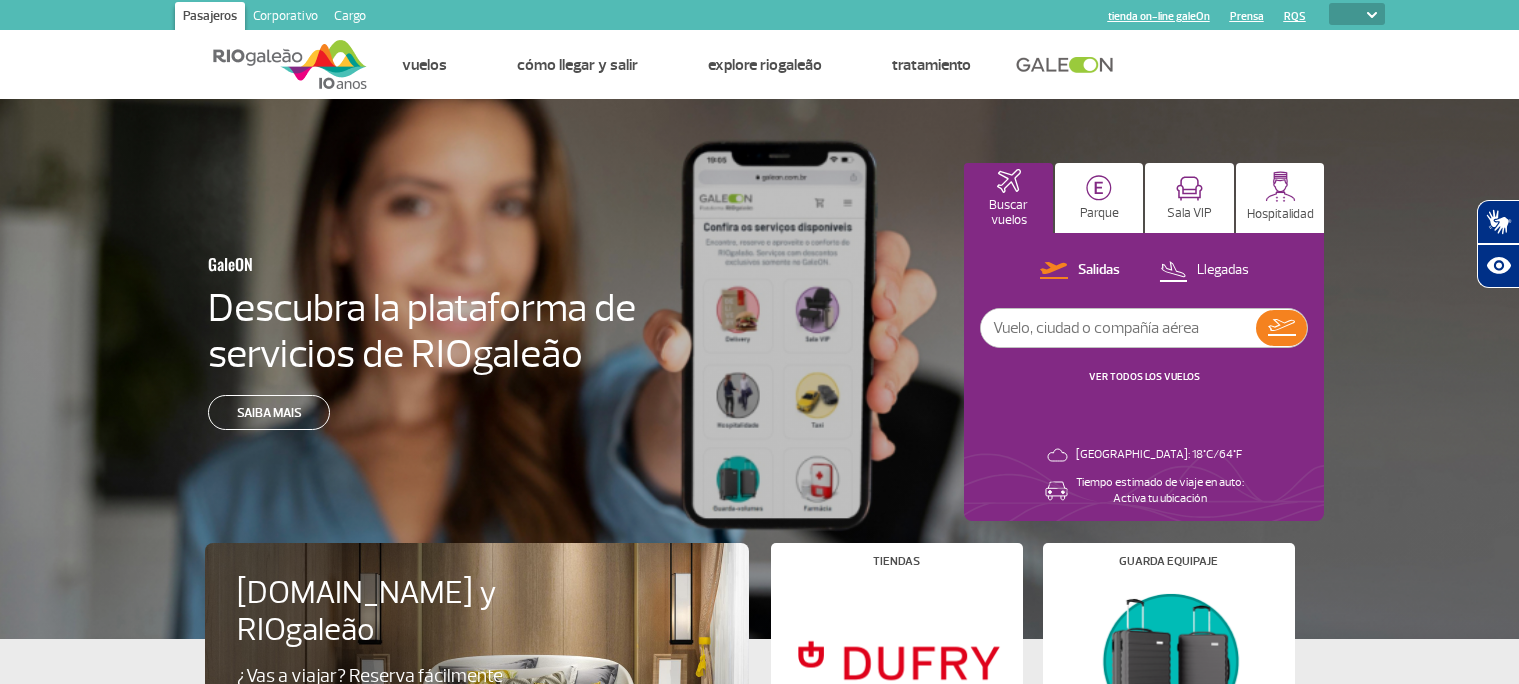 select 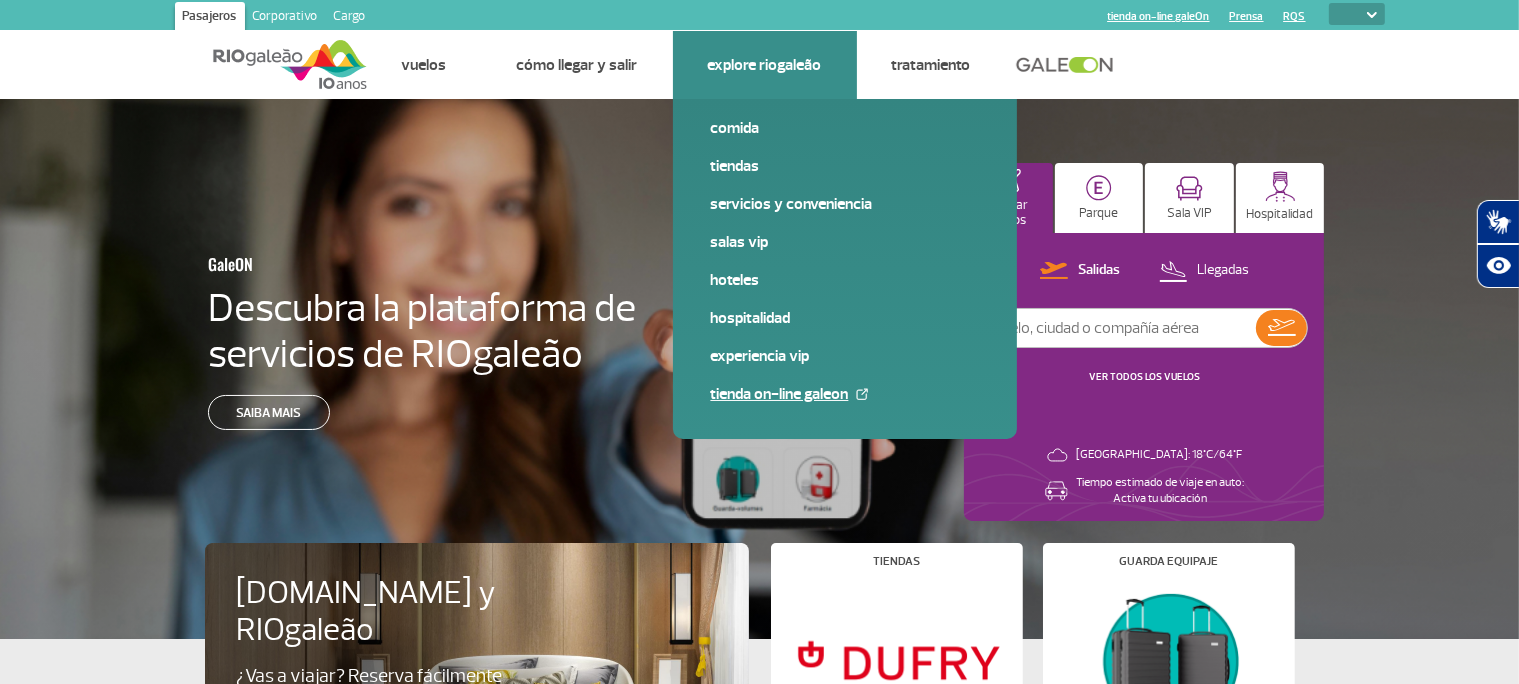click on "tienda on-line galeOn" at bounding box center (845, 394) 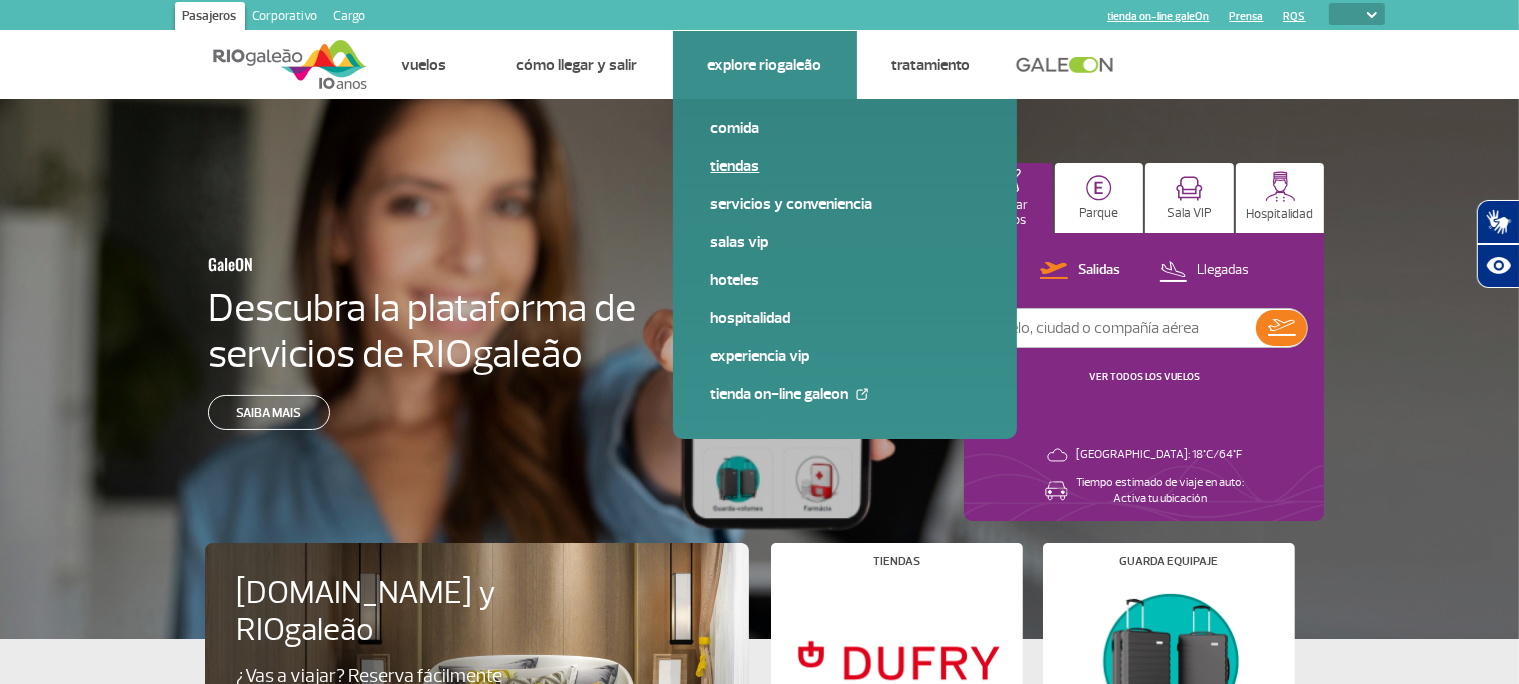 click on "Tiendas" at bounding box center [845, 166] 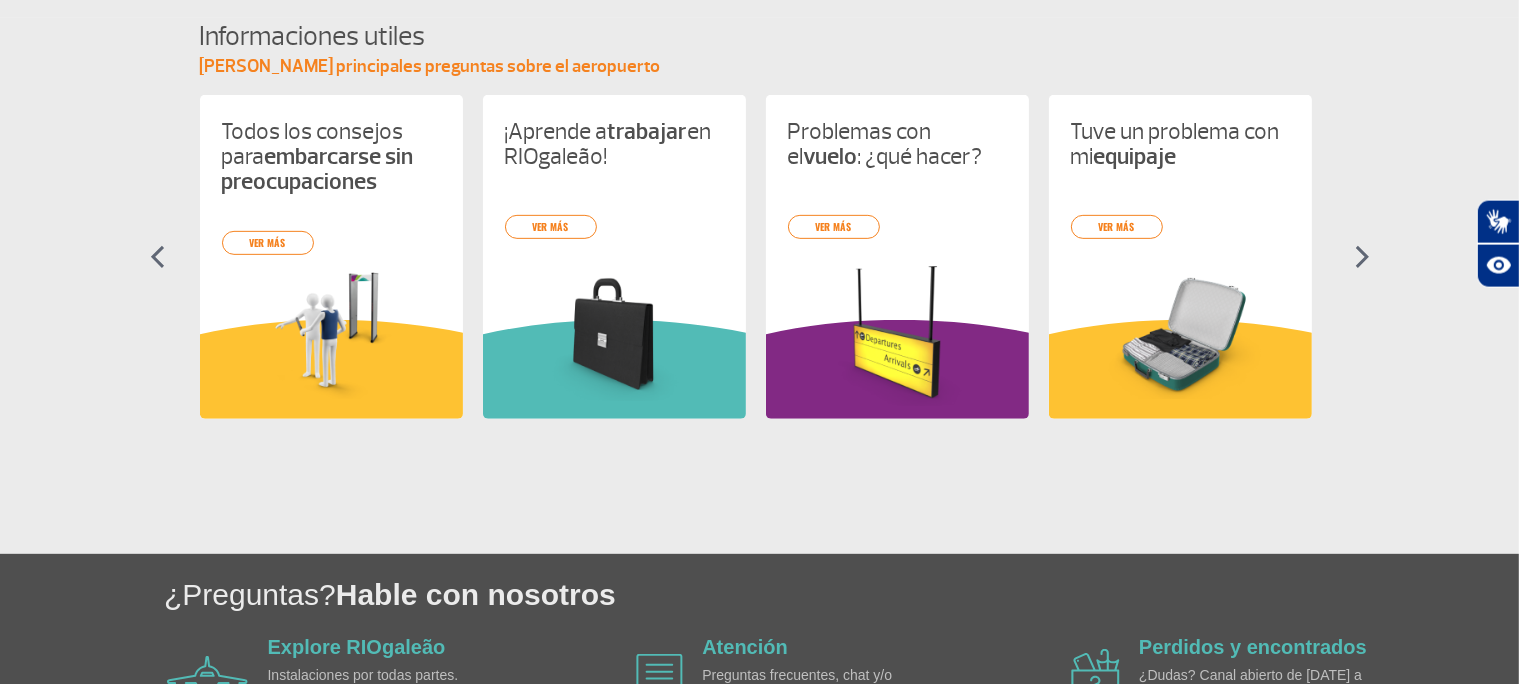 scroll, scrollTop: 809, scrollLeft: 0, axis: vertical 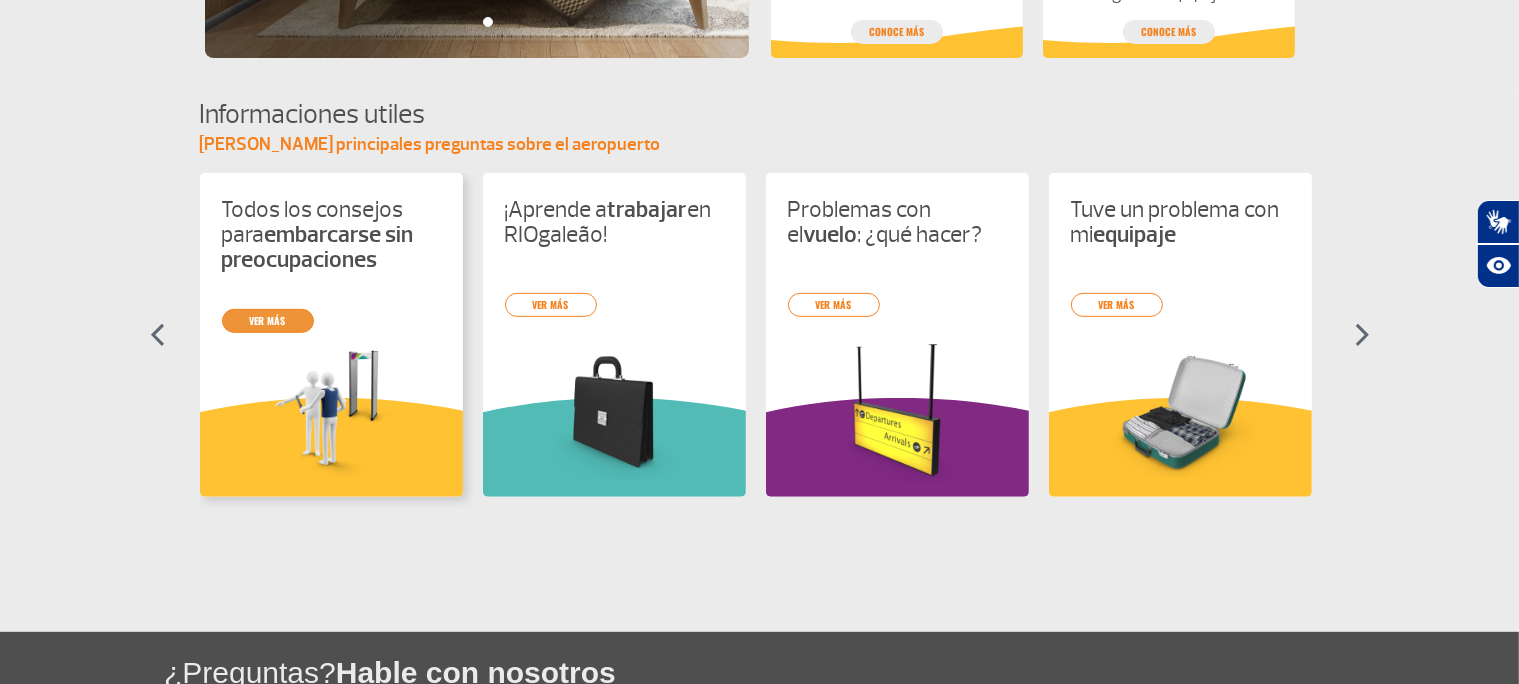 drag, startPoint x: 278, startPoint y: 310, endPoint x: 304, endPoint y: 313, distance: 26.172504 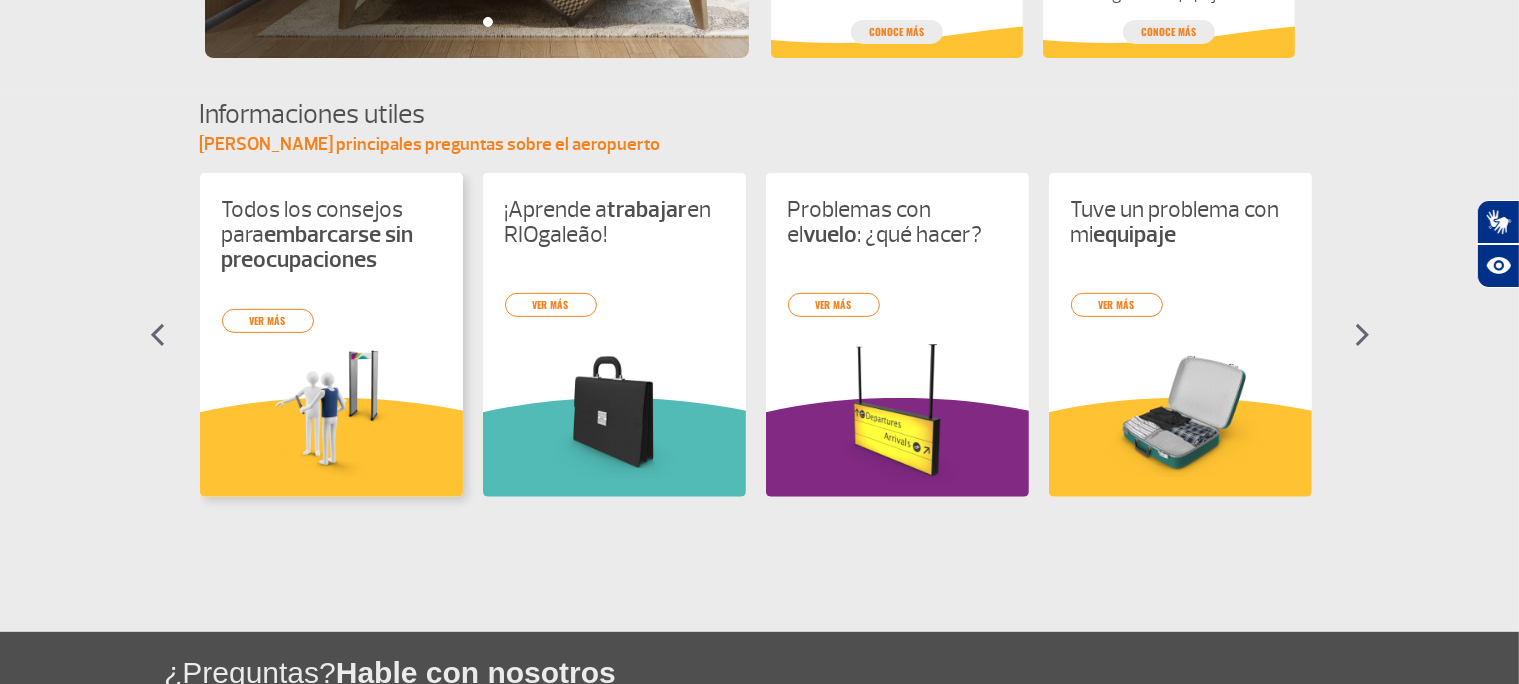 drag, startPoint x: 263, startPoint y: 324, endPoint x: 337, endPoint y: 337, distance: 75.13322 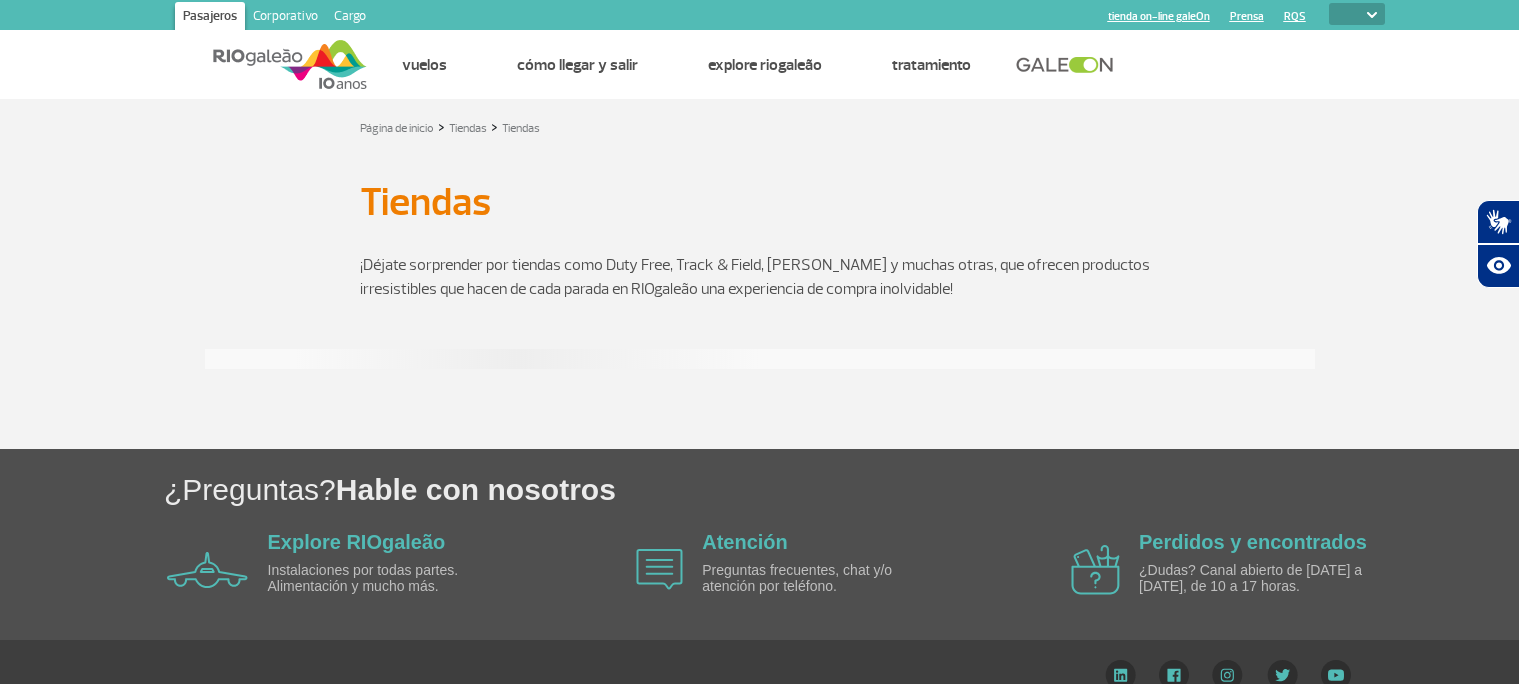 select 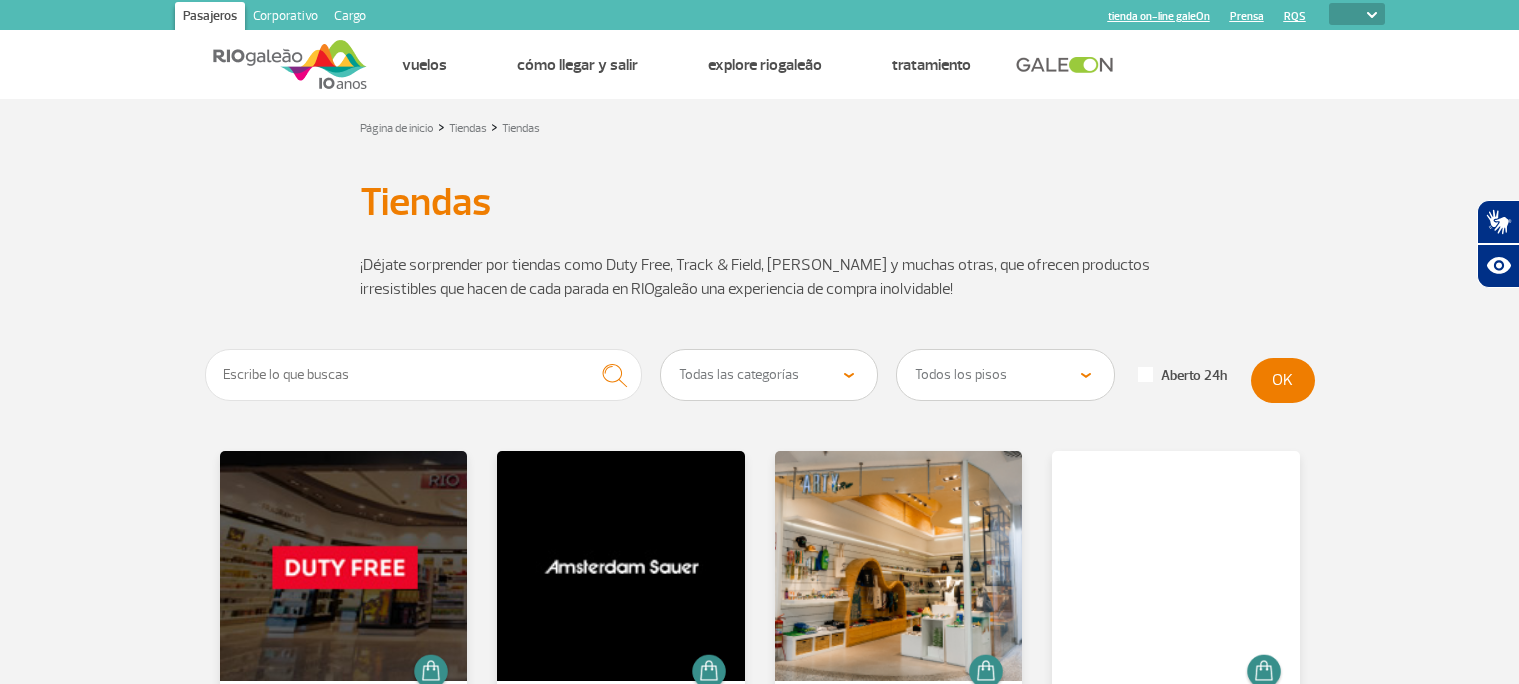 scroll, scrollTop: 0, scrollLeft: 0, axis: both 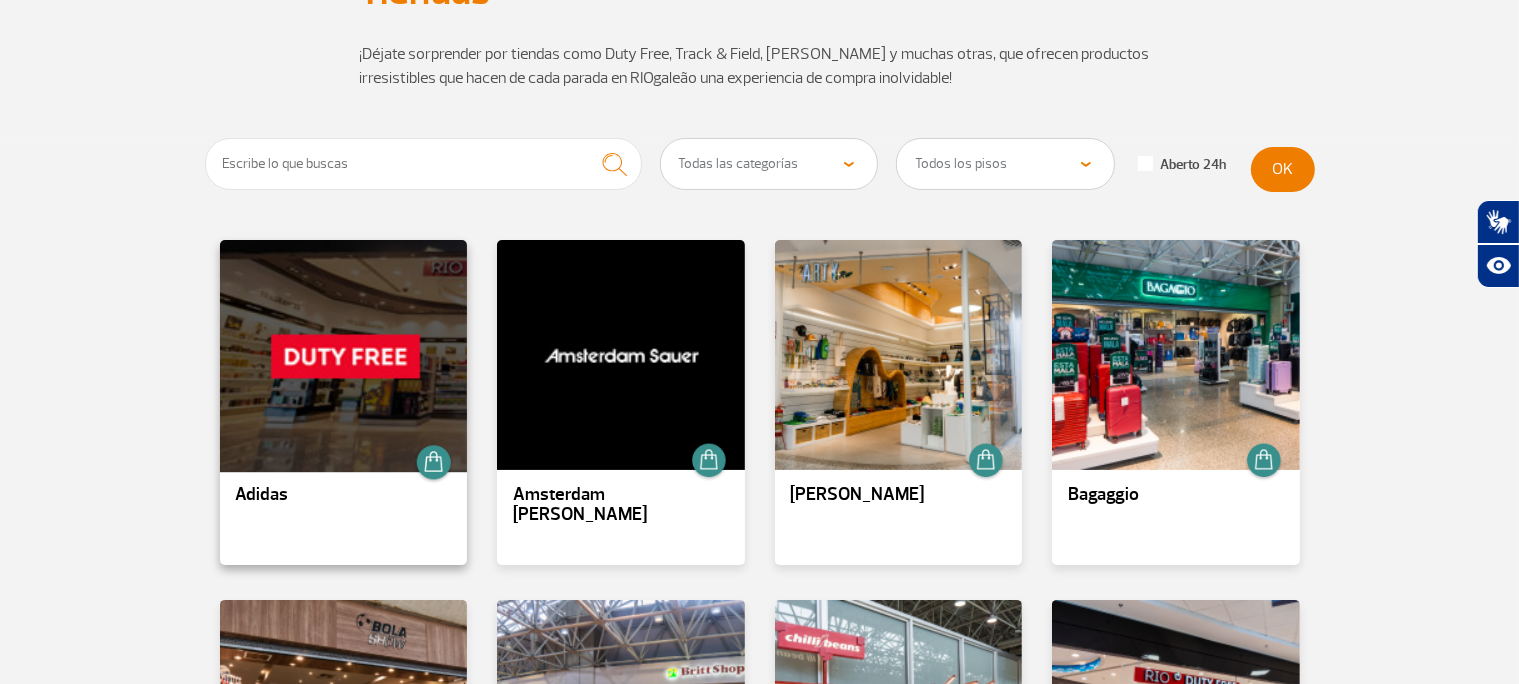 click at bounding box center [343, 355] 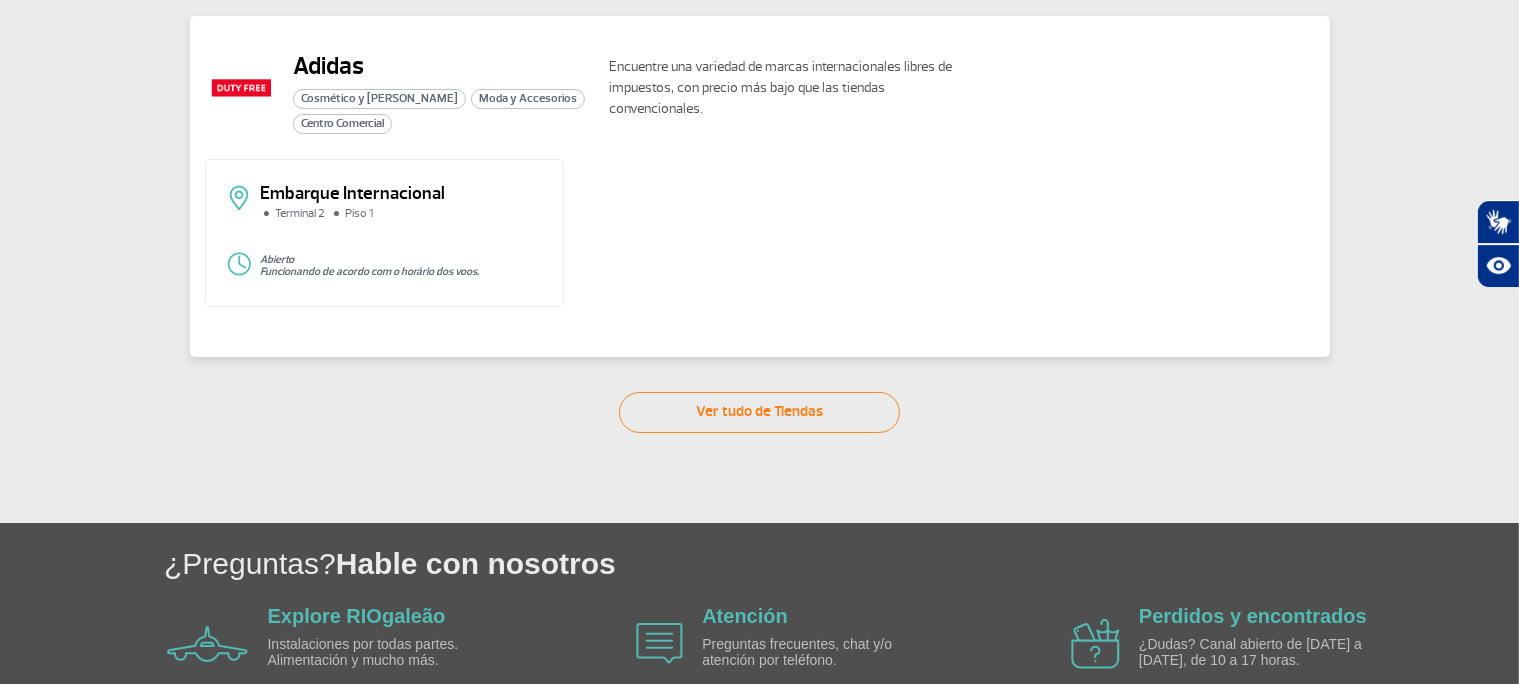 scroll, scrollTop: 0, scrollLeft: 0, axis: both 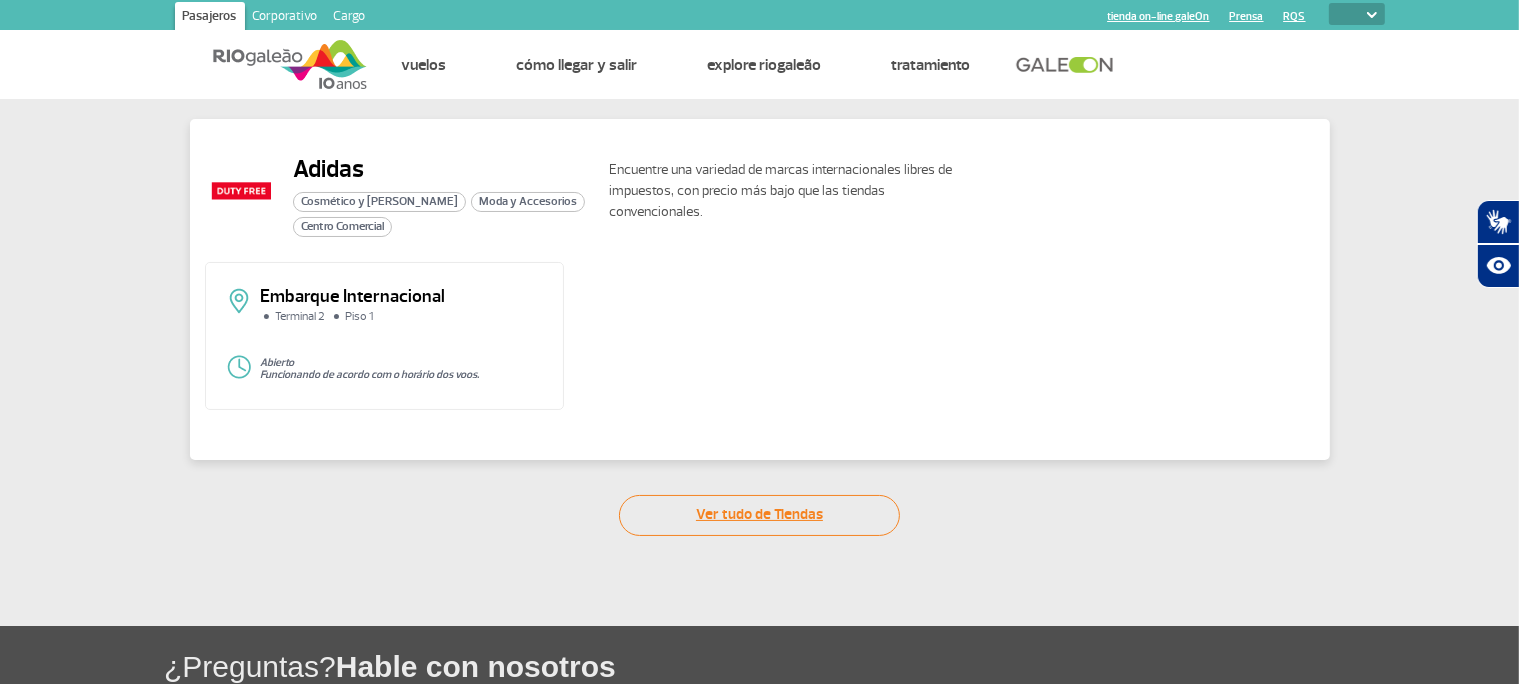 click on "Ver tudo de Tiendas" 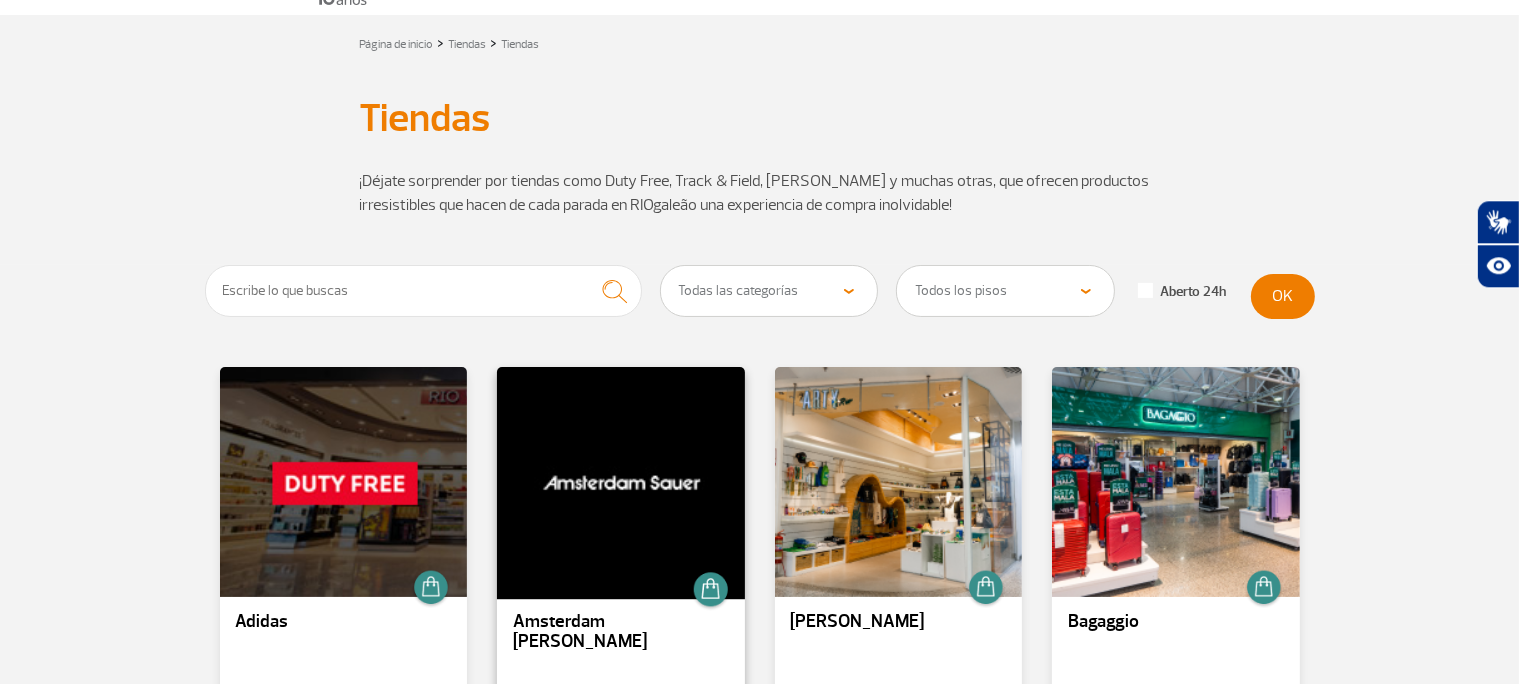scroll, scrollTop: 0, scrollLeft: 0, axis: both 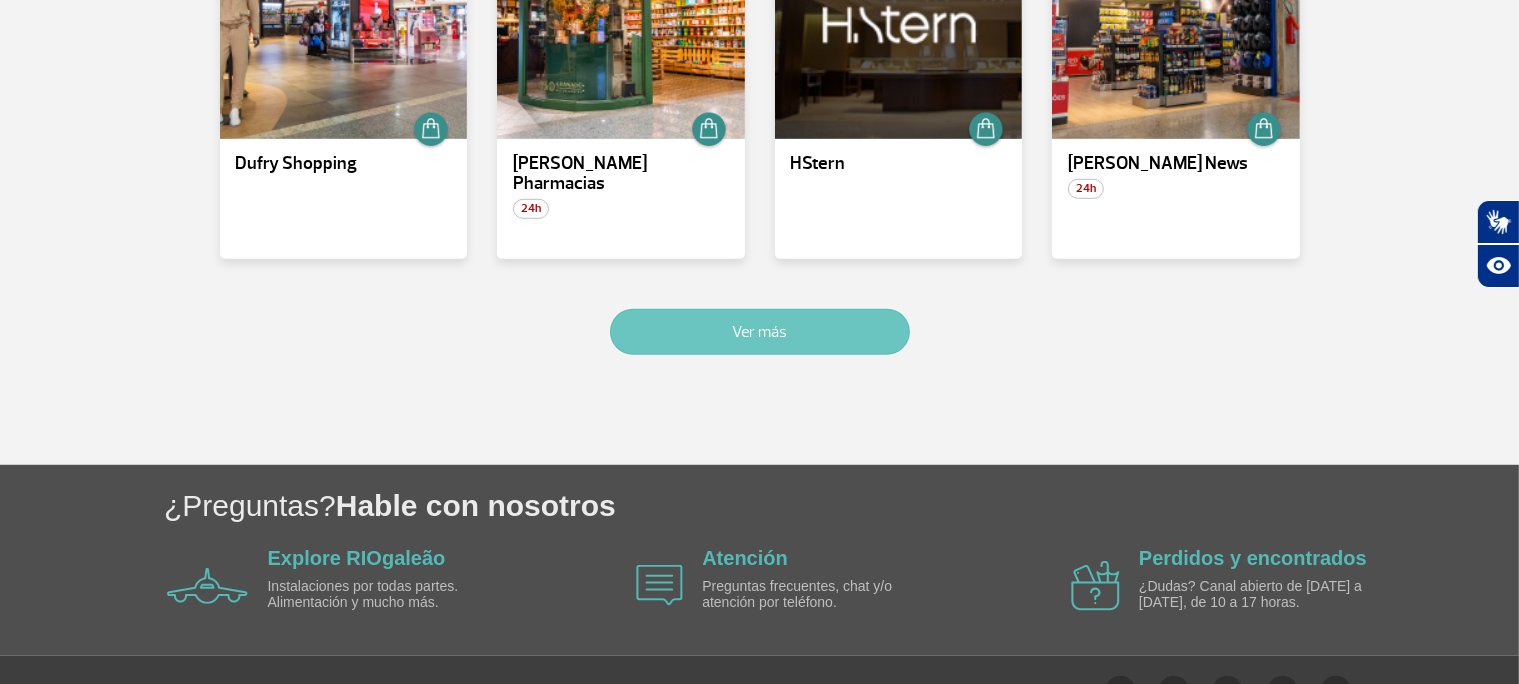 click on "Ver más" at bounding box center (760, 332) 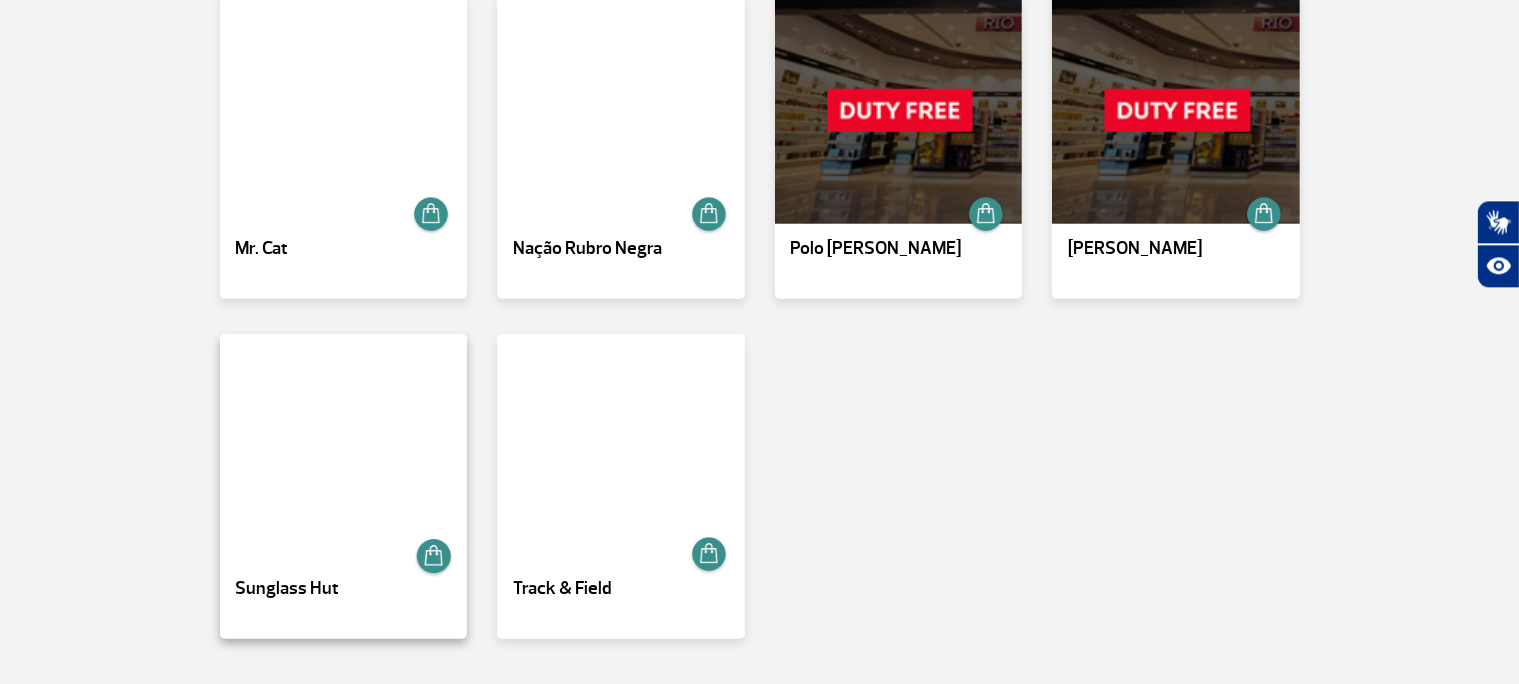 scroll, scrollTop: 1959, scrollLeft: 0, axis: vertical 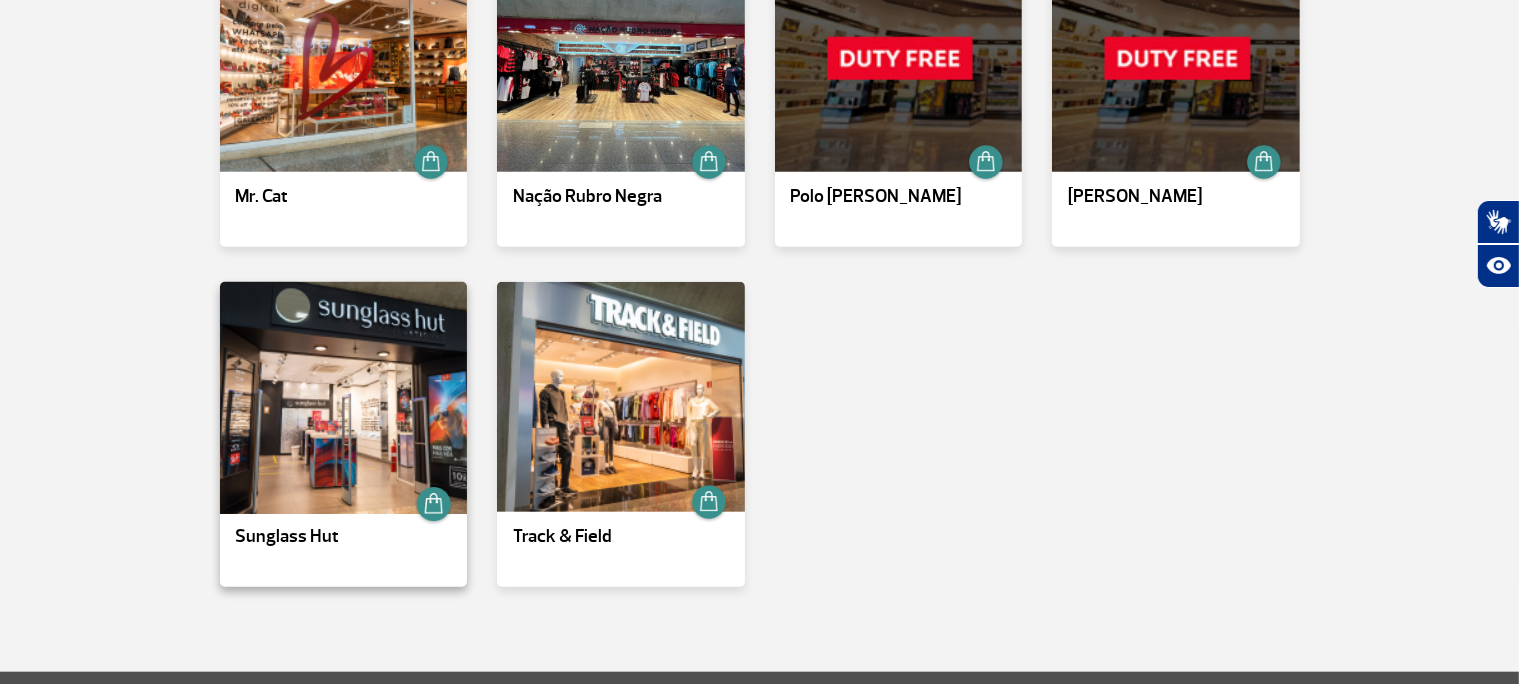 click at bounding box center [343, 397] 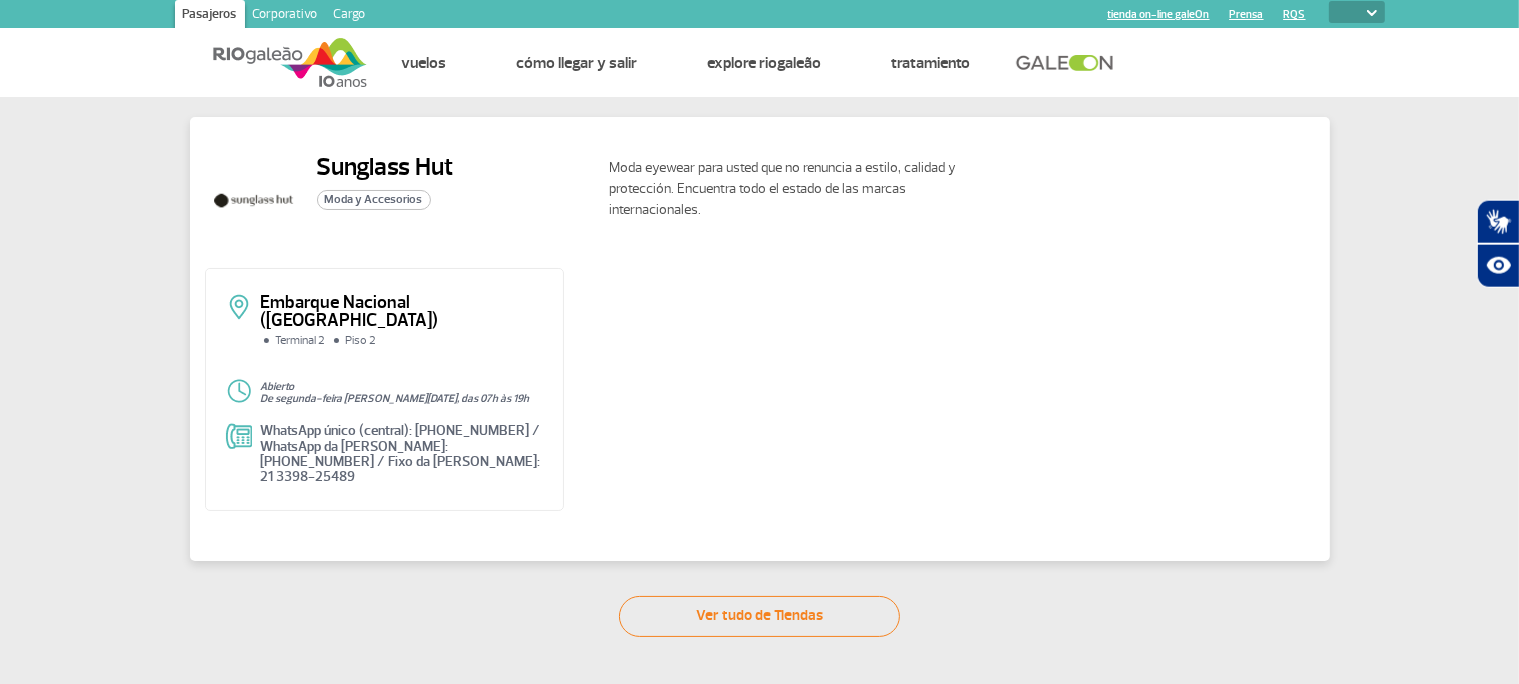 scroll, scrollTop: 0, scrollLeft: 0, axis: both 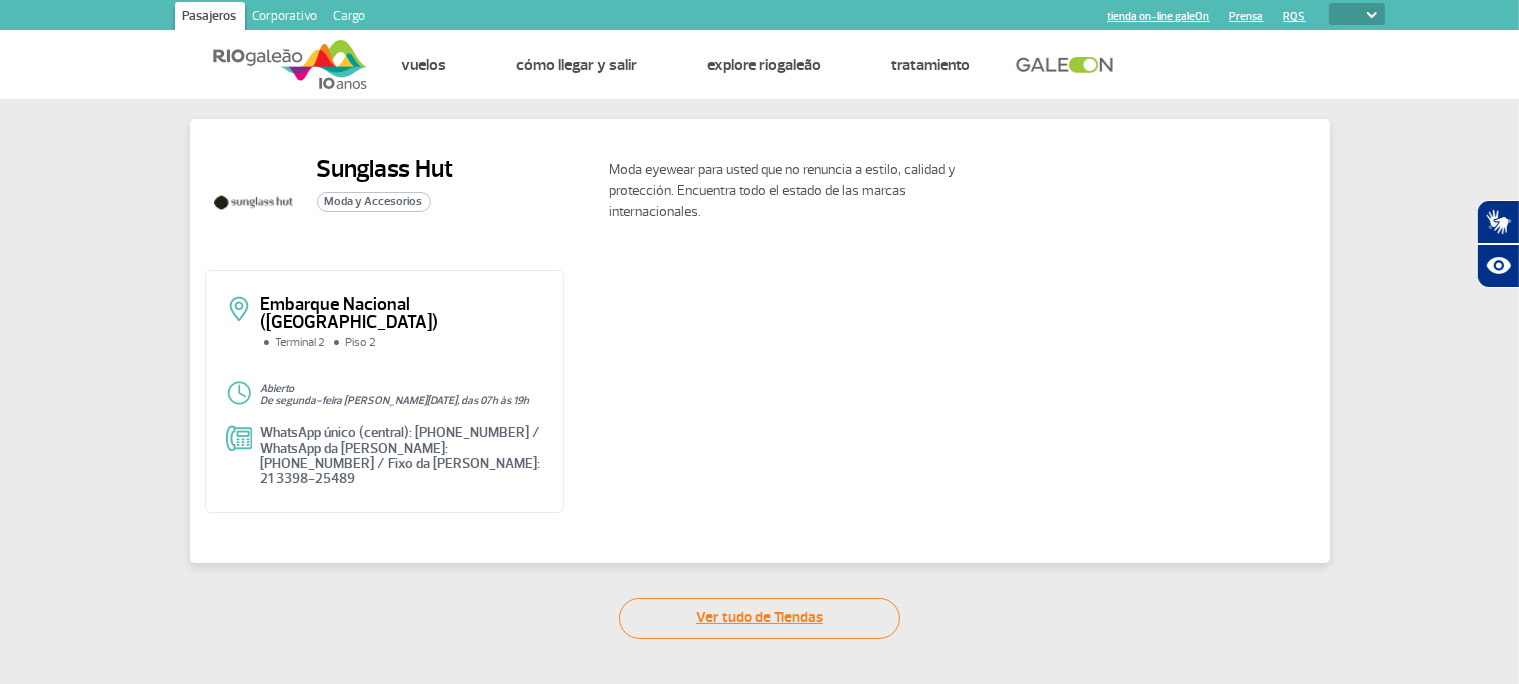 click on "Ver tudo de Tiendas" 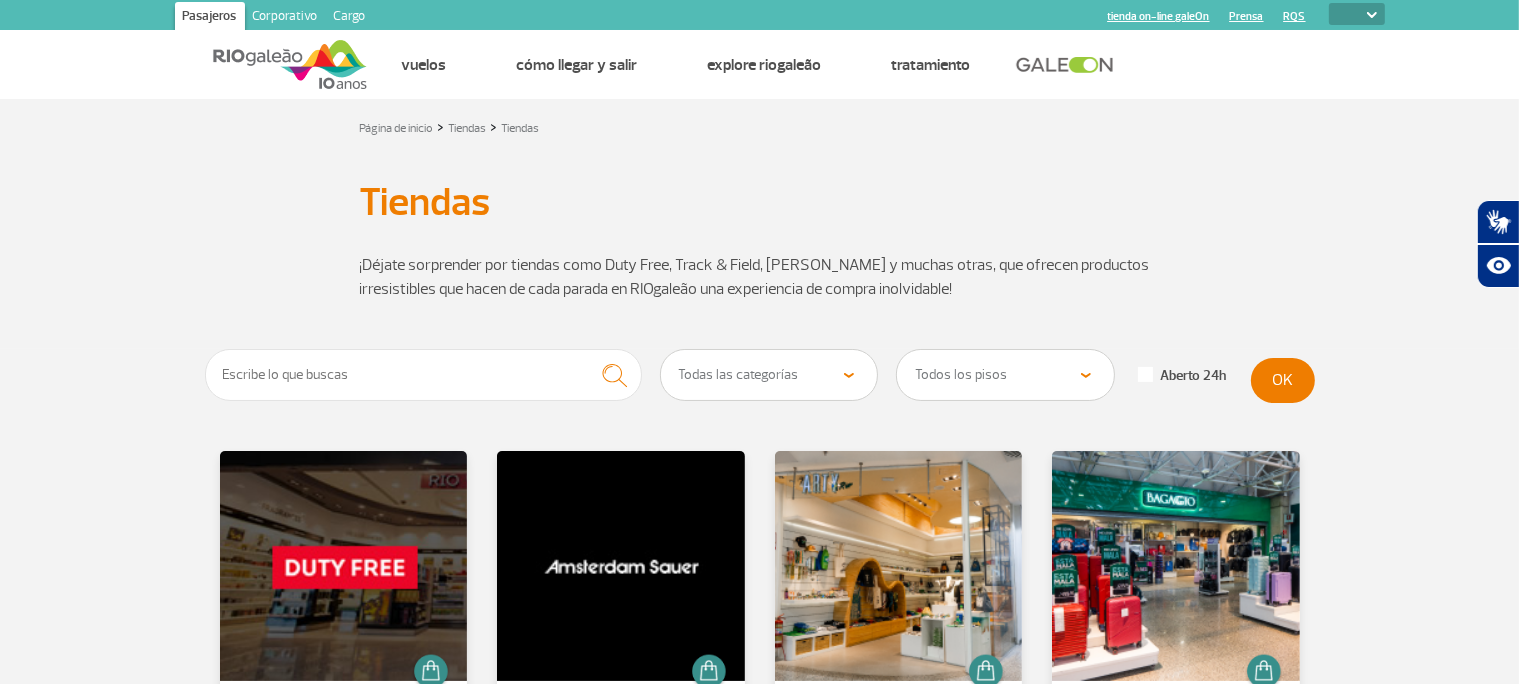scroll, scrollTop: 422, scrollLeft: 0, axis: vertical 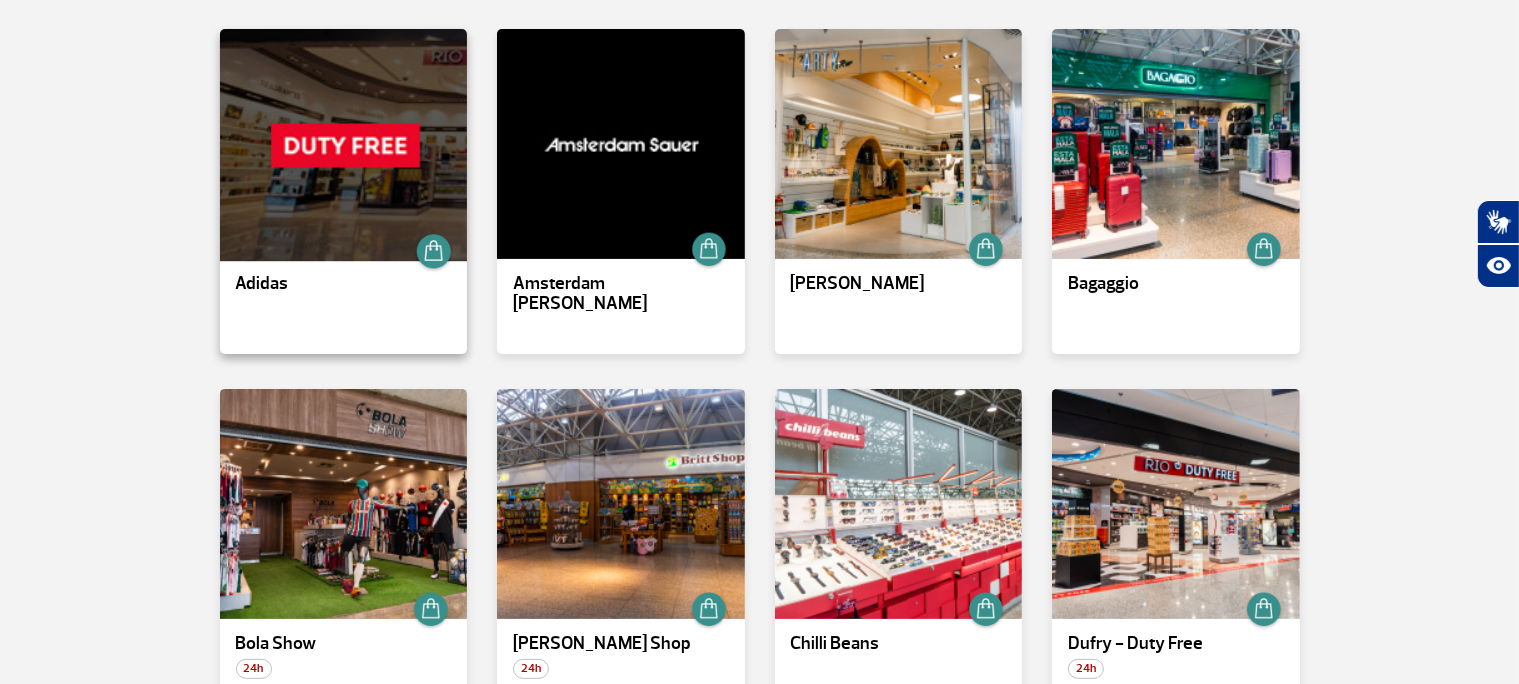 click at bounding box center (432, 253) 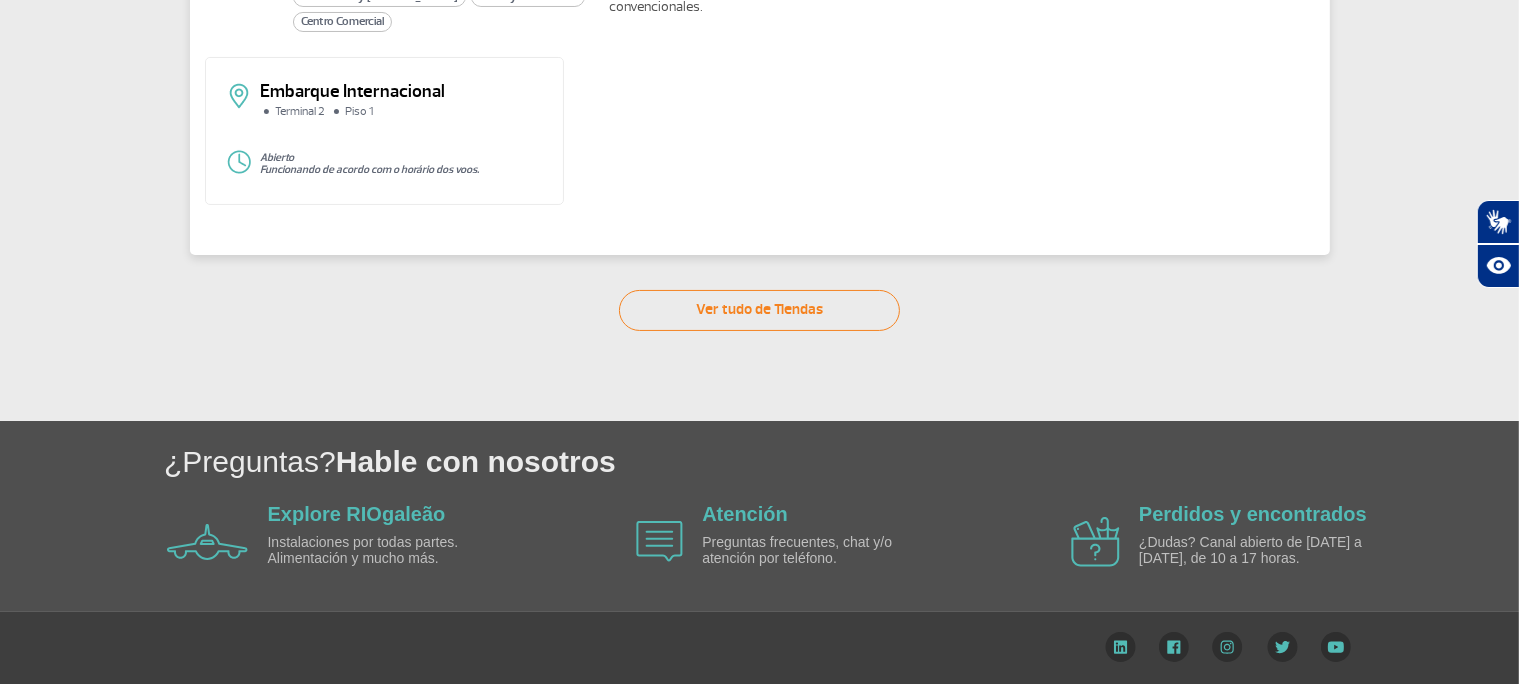 scroll, scrollTop: 0, scrollLeft: 0, axis: both 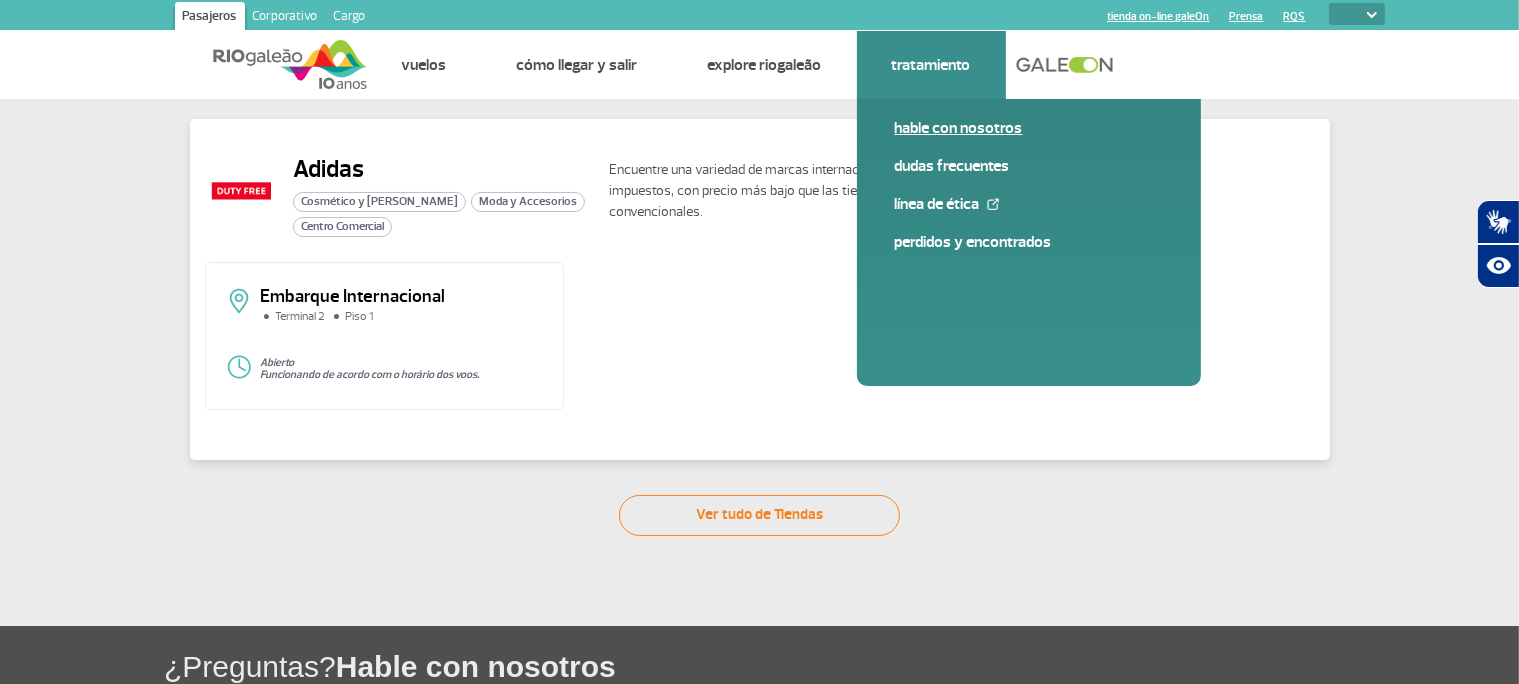 click on "Hable con nosotros" at bounding box center (1029, 128) 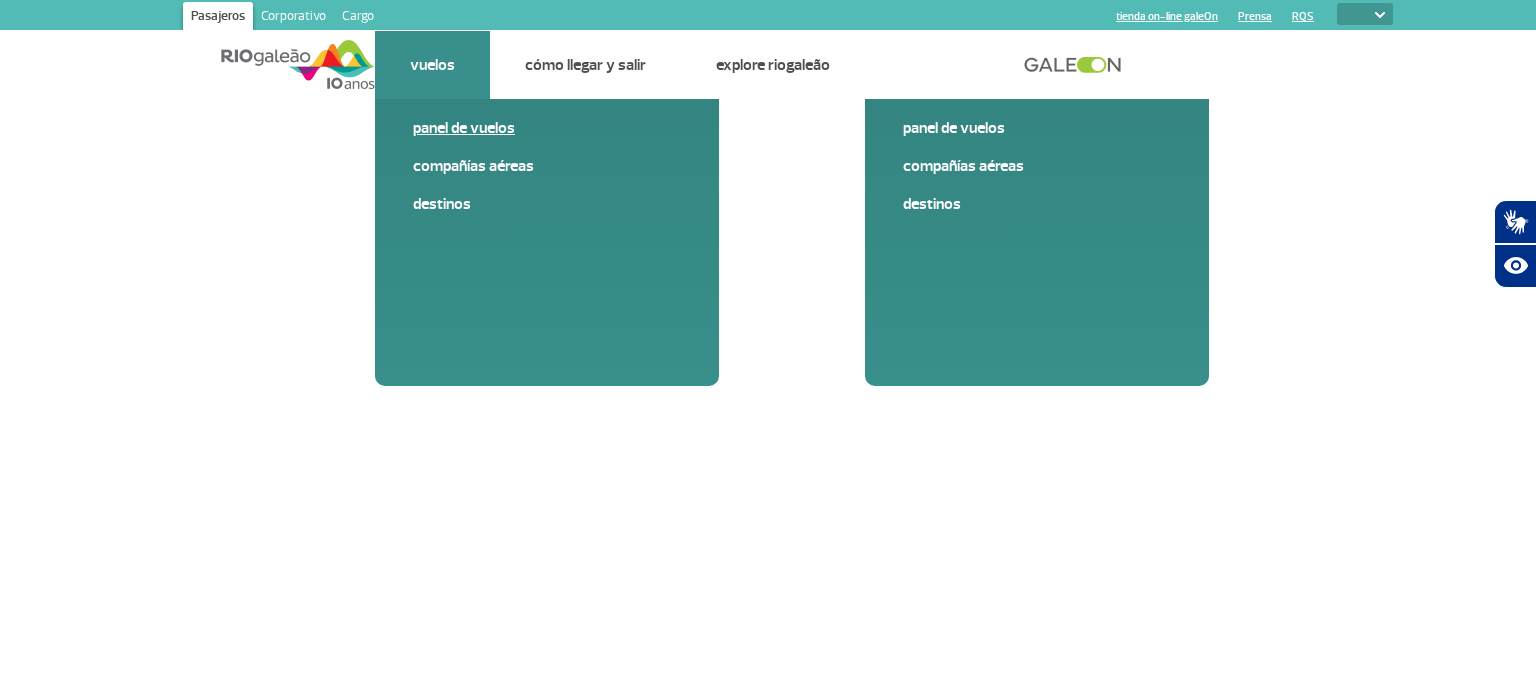 click on "Panel de vuelos" at bounding box center (547, 128) 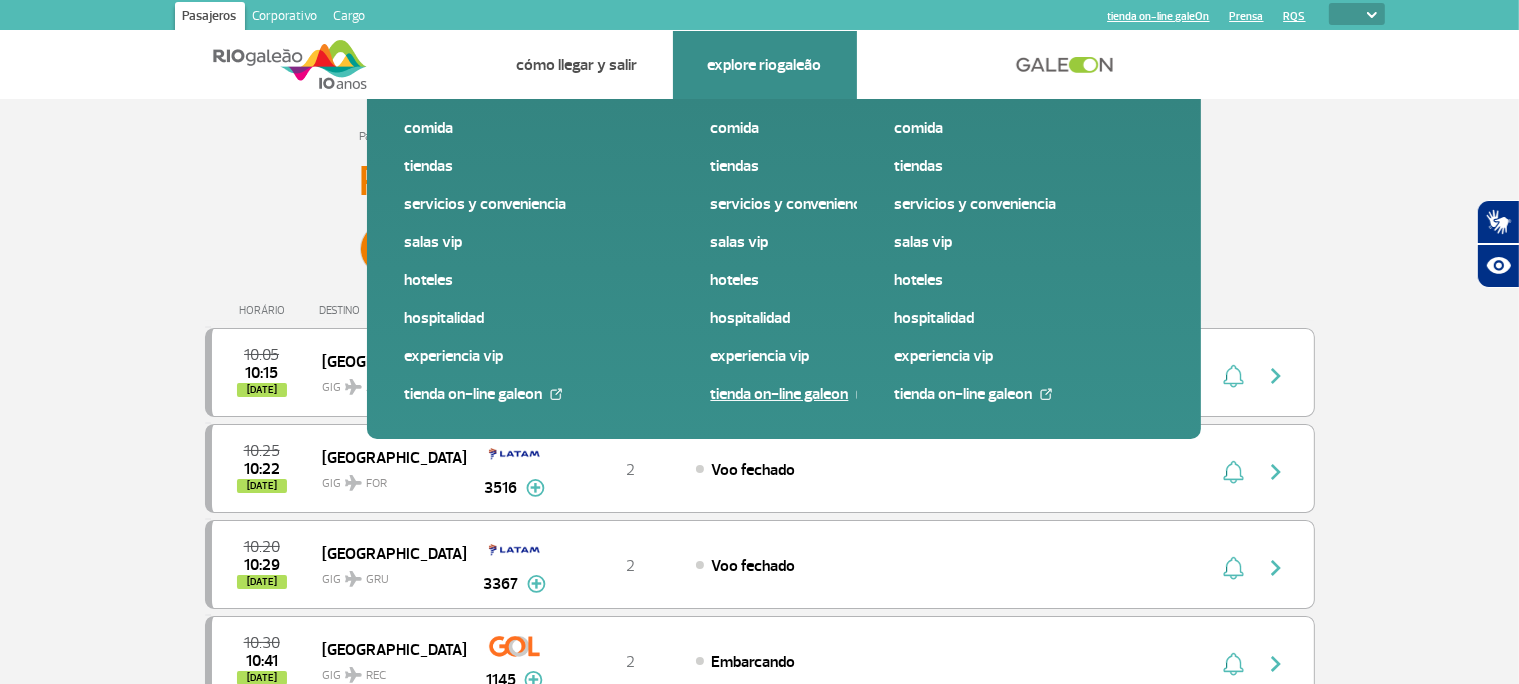 click on "tienda on-line galeOn" at bounding box center (845, 394) 